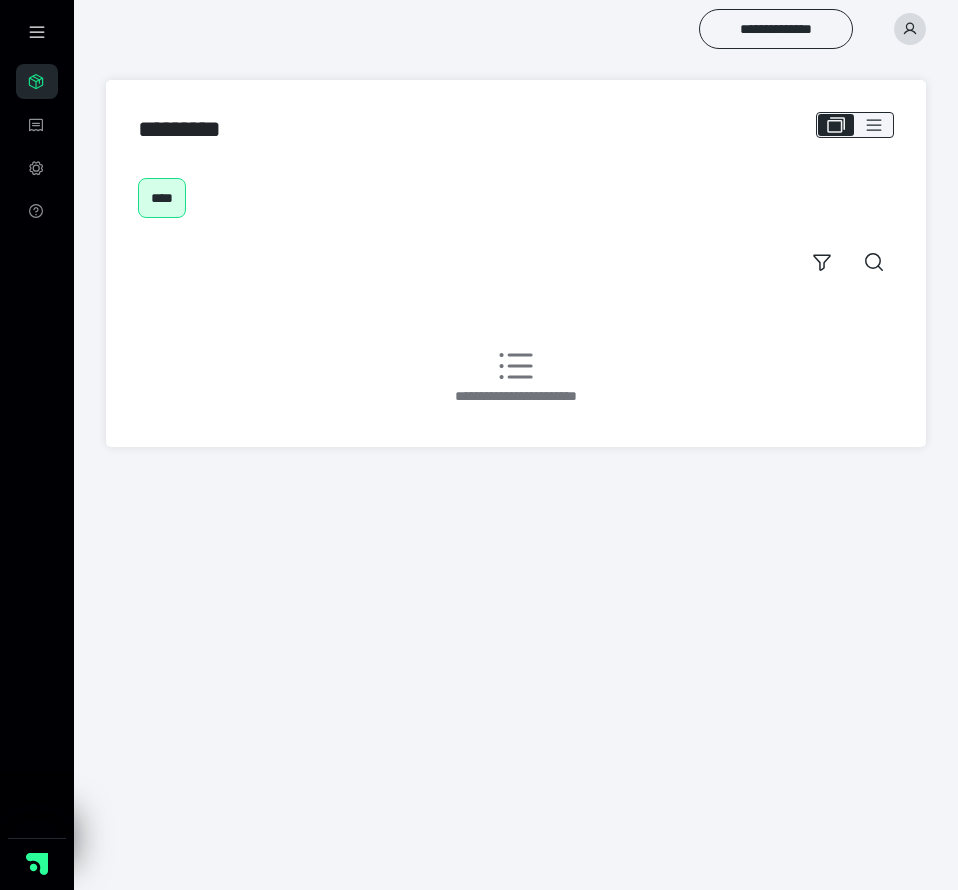 scroll, scrollTop: 0, scrollLeft: 0, axis: both 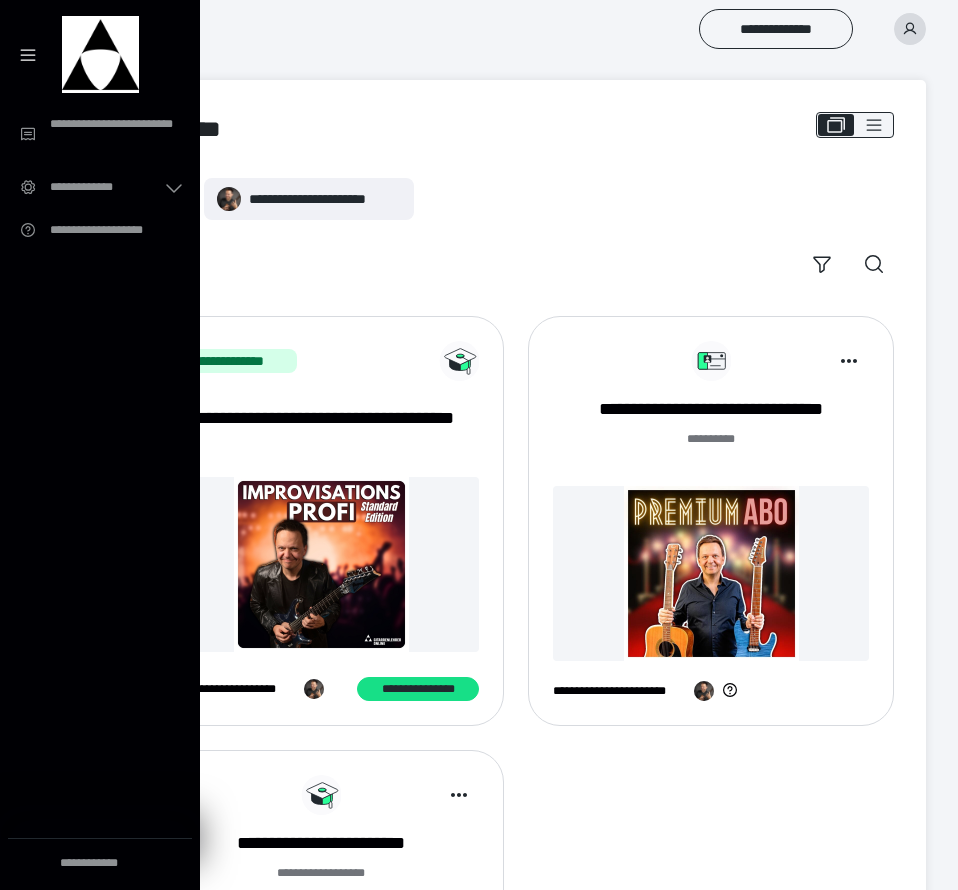 click at bounding box center [711, 573] 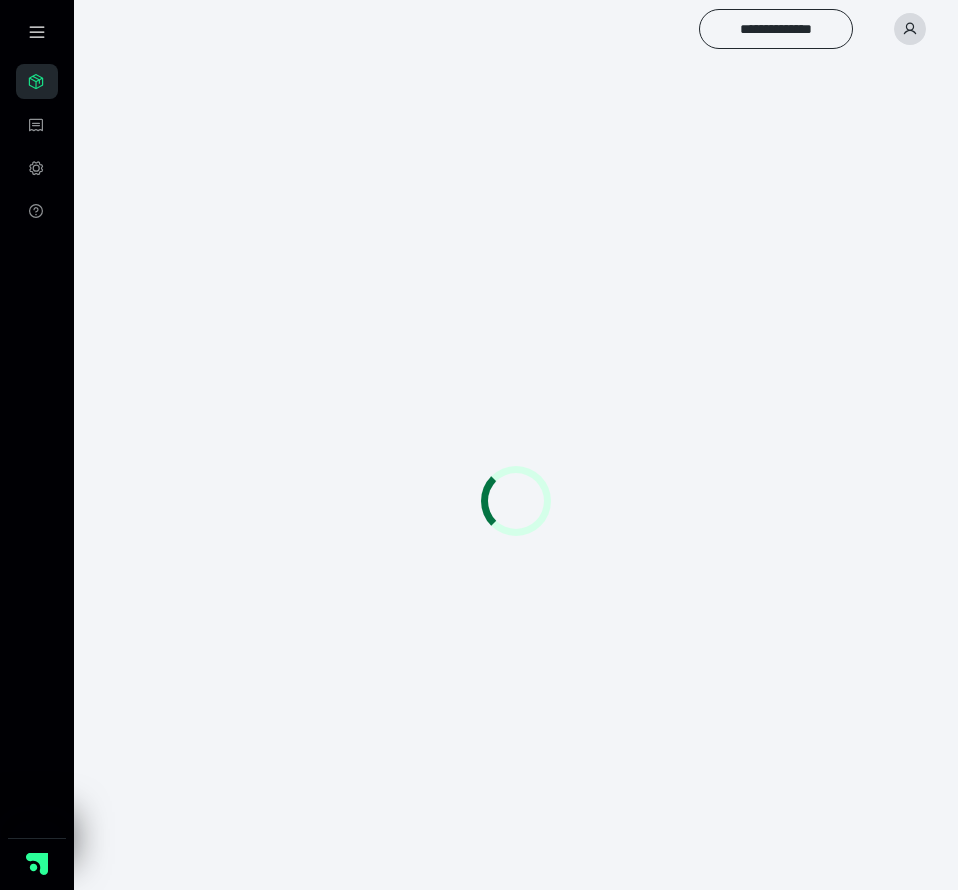 scroll, scrollTop: 0, scrollLeft: 0, axis: both 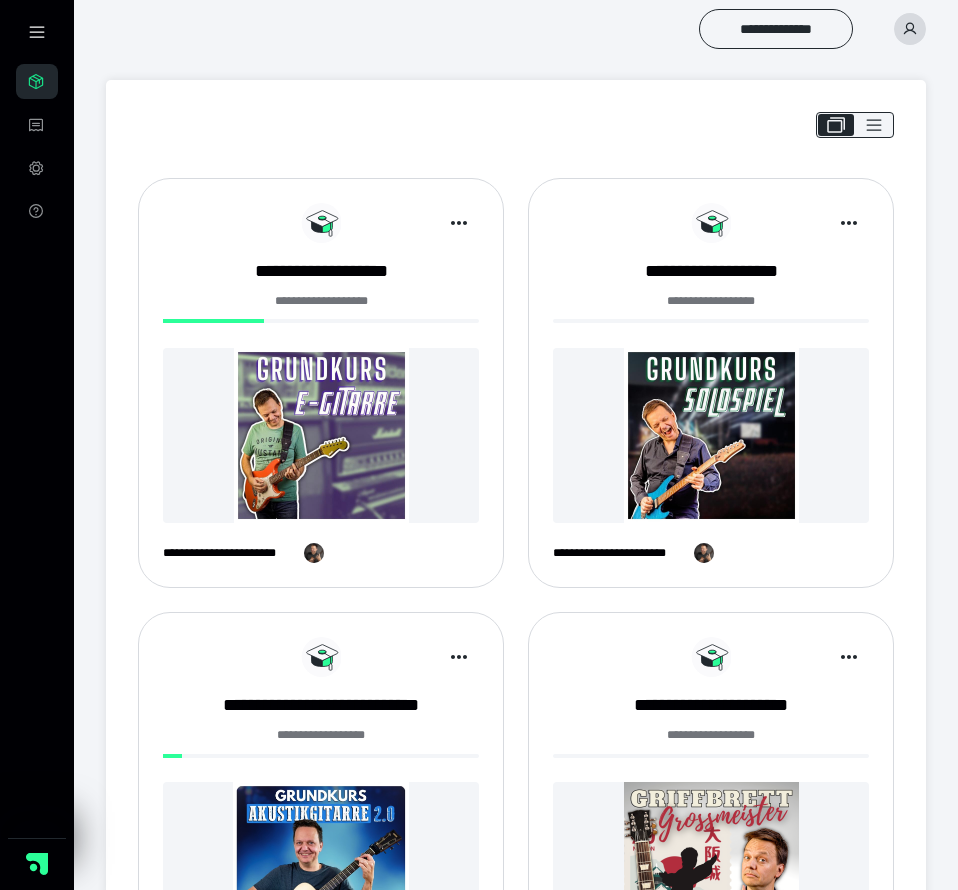 click at bounding box center [321, 435] 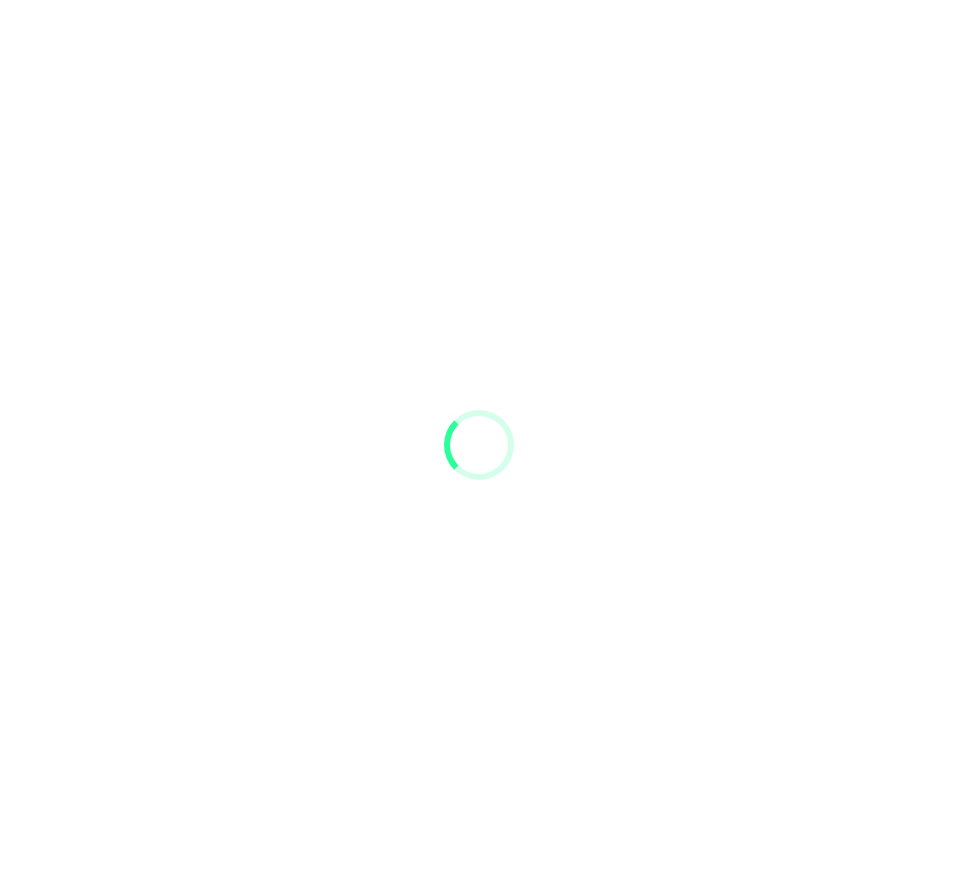 scroll, scrollTop: 0, scrollLeft: 0, axis: both 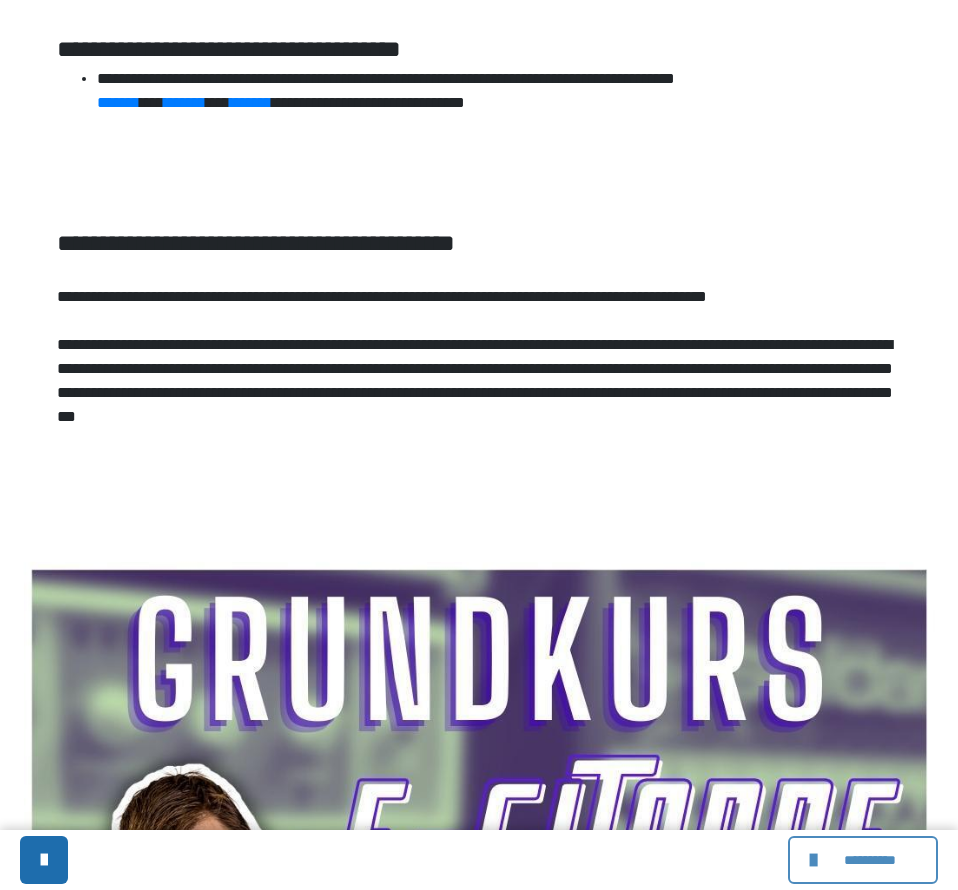 click on "**********" at bounding box center [869, 860] 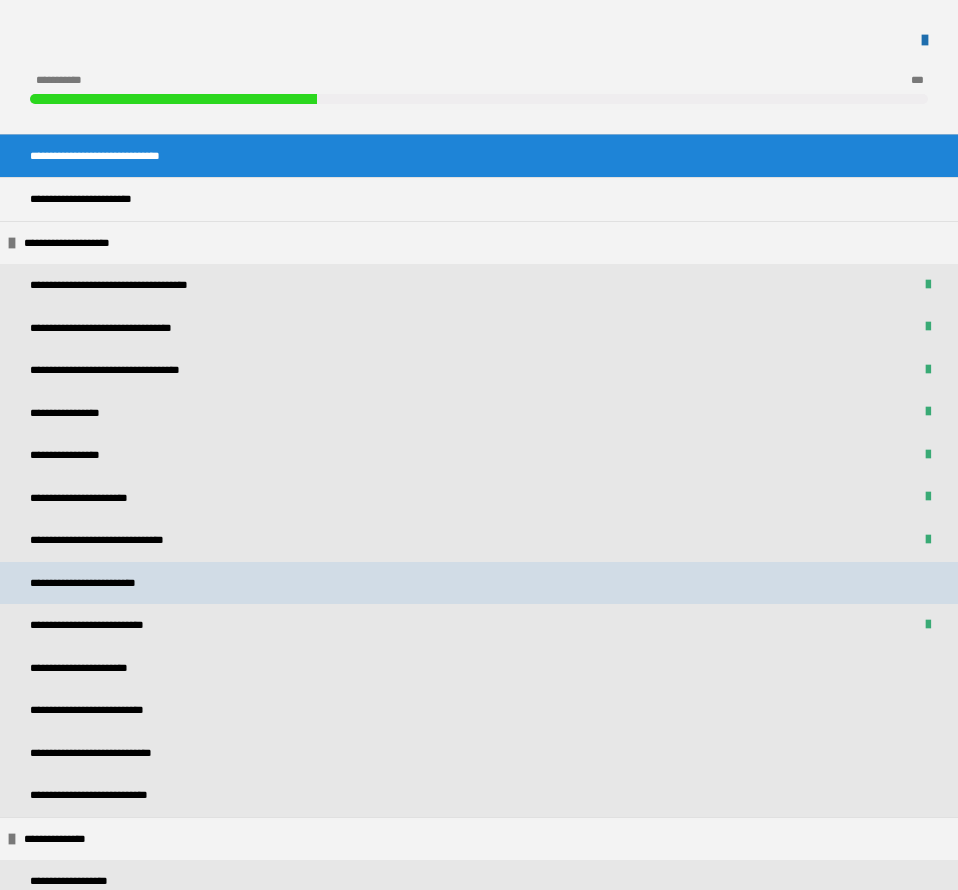 click on "**********" at bounding box center [479, 583] 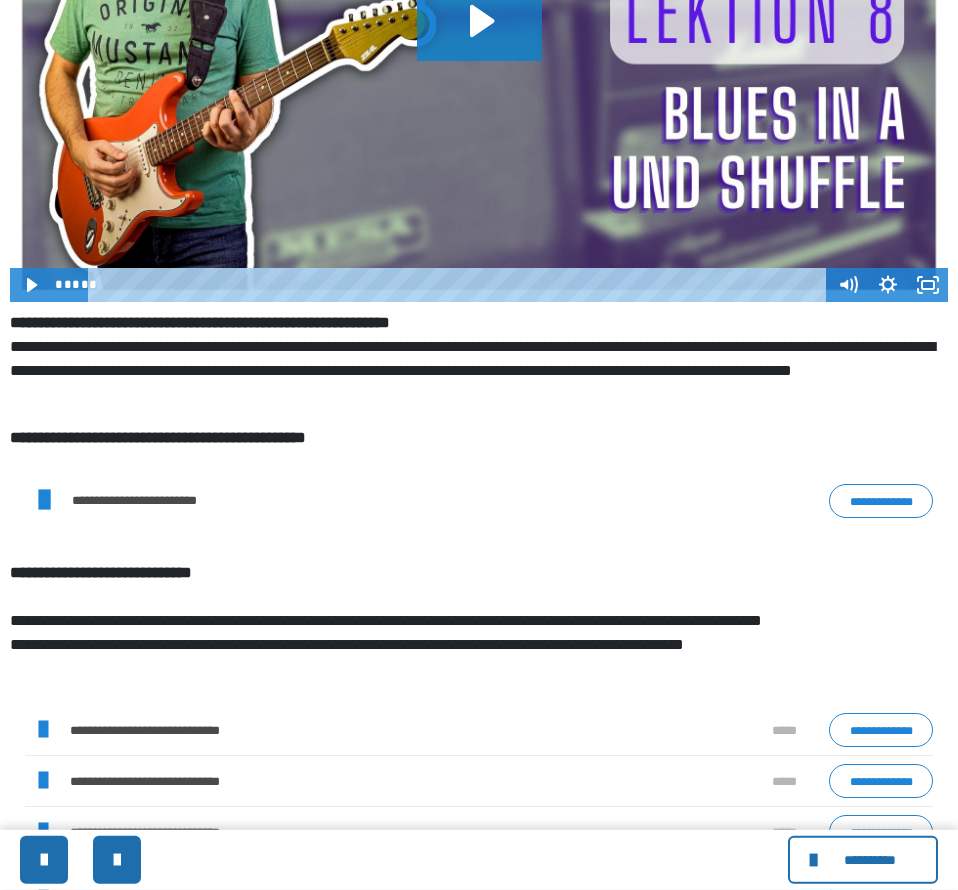 scroll, scrollTop: 816, scrollLeft: 0, axis: vertical 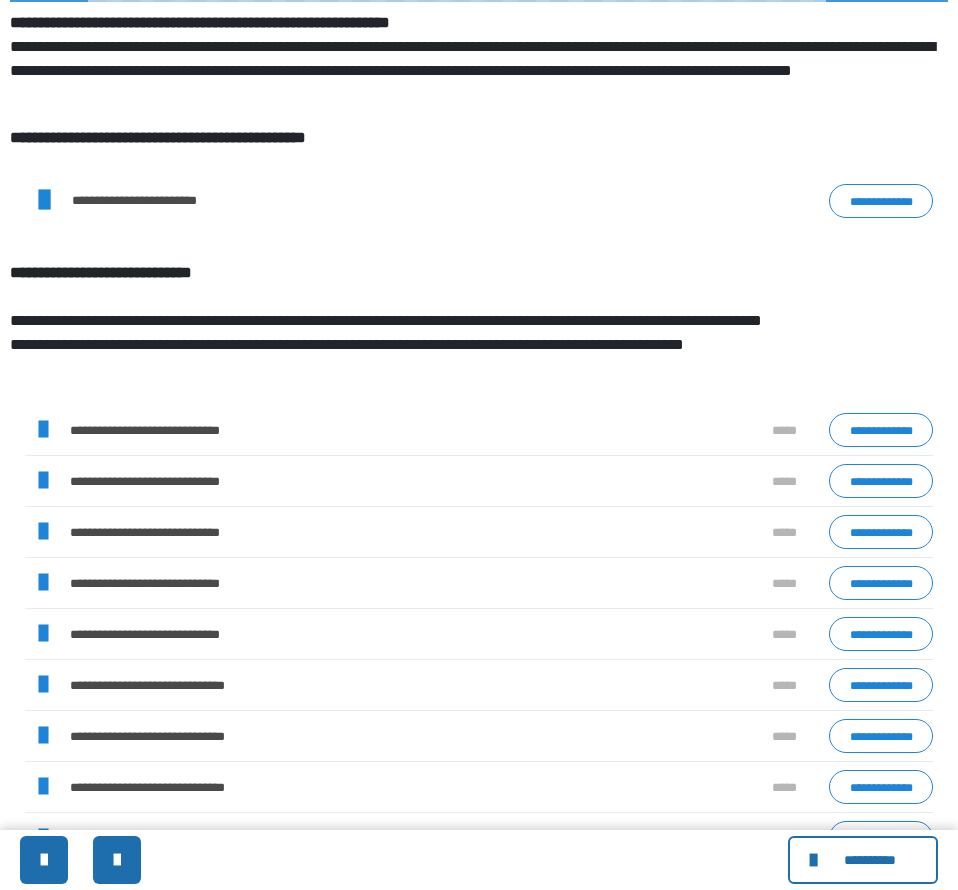 click at bounding box center [42, 430] 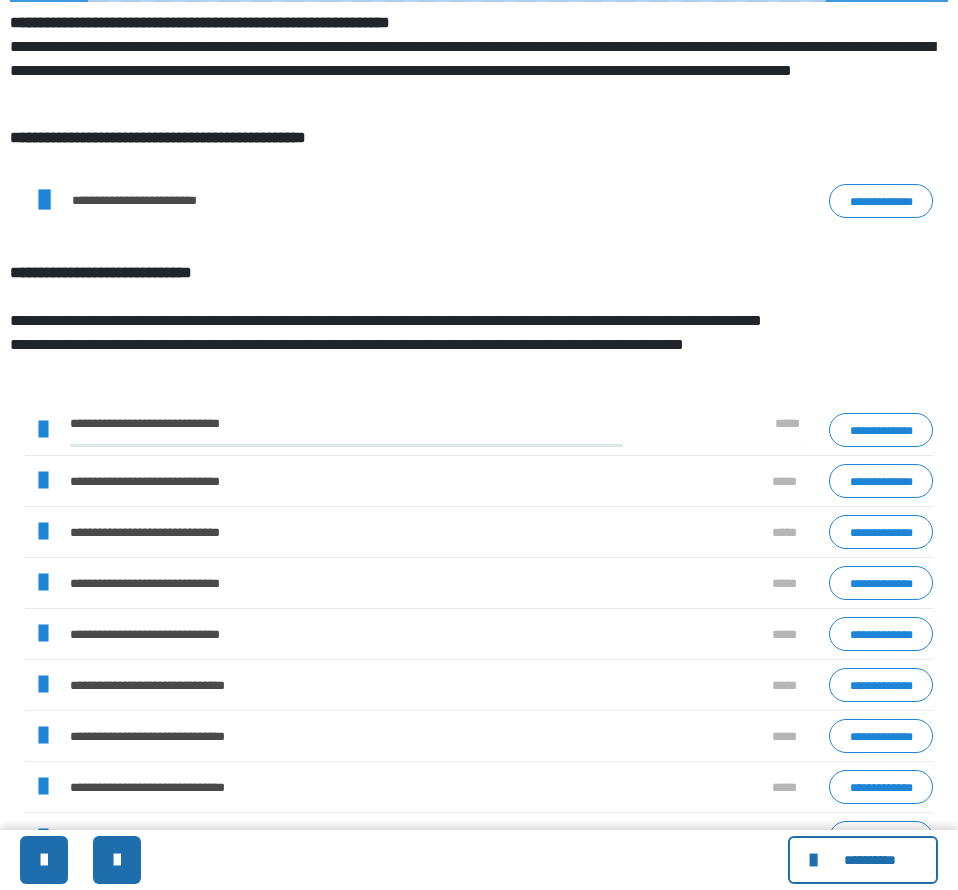 click at bounding box center [42, 430] 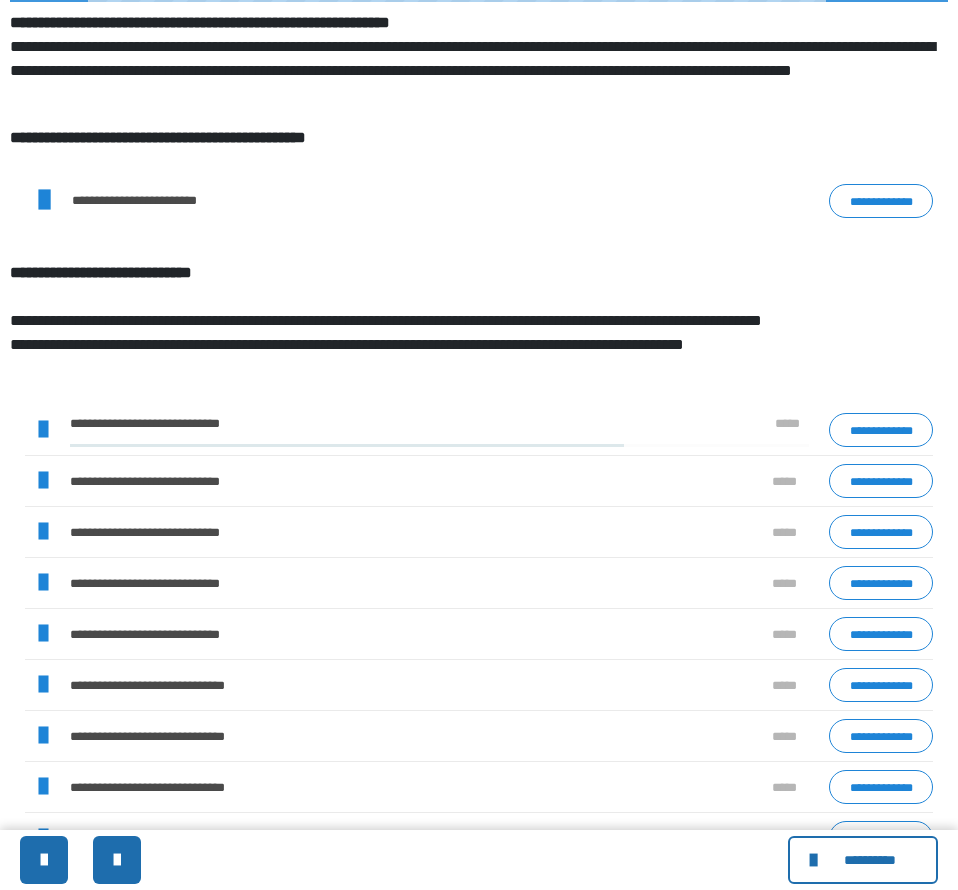 click at bounding box center (439, 445) 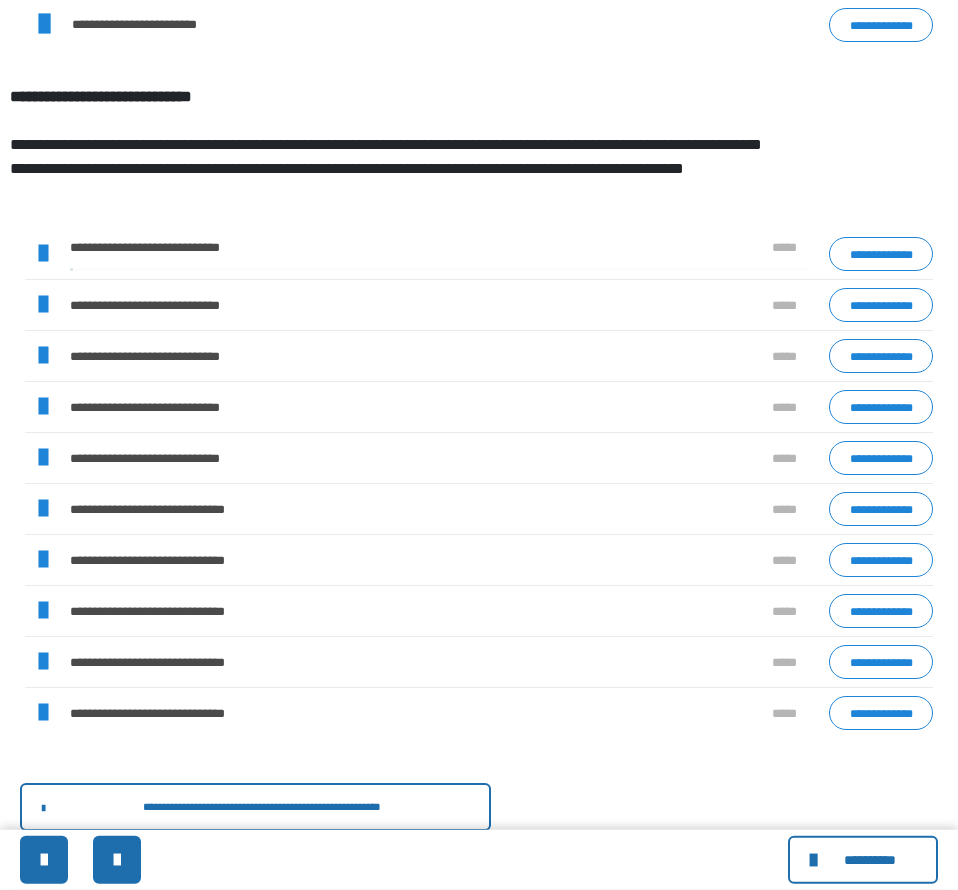 scroll, scrollTop: 993, scrollLeft: 0, axis: vertical 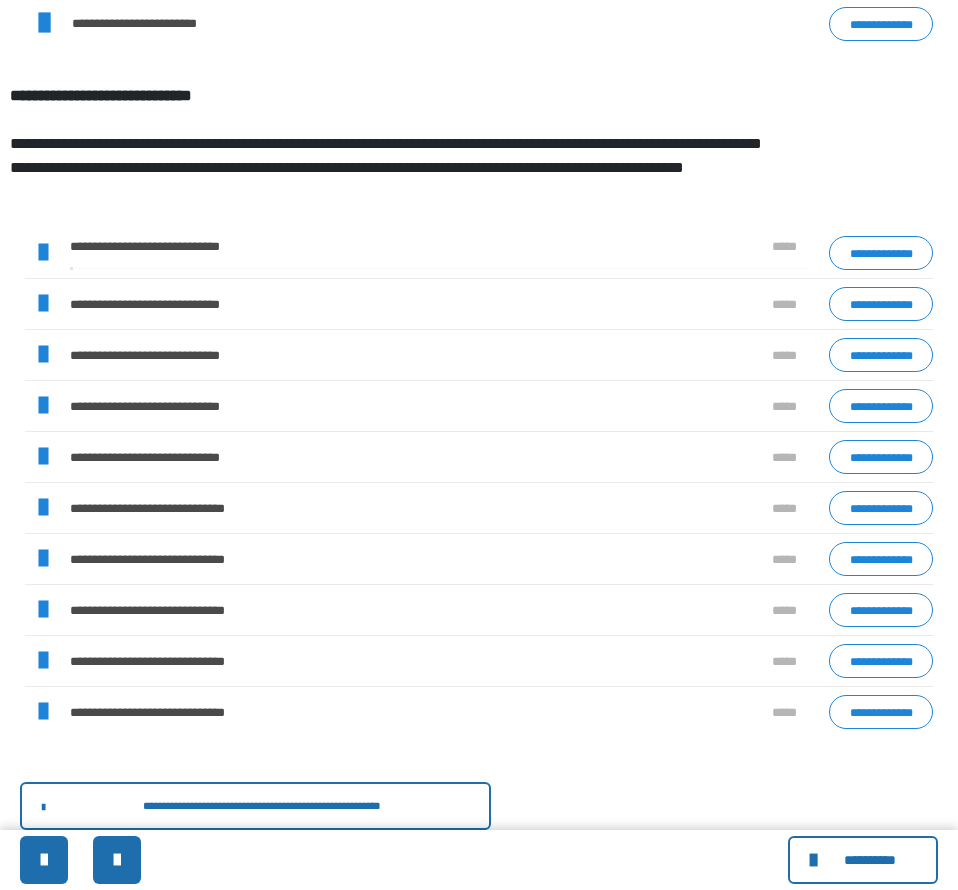 click at bounding box center (42, 457) 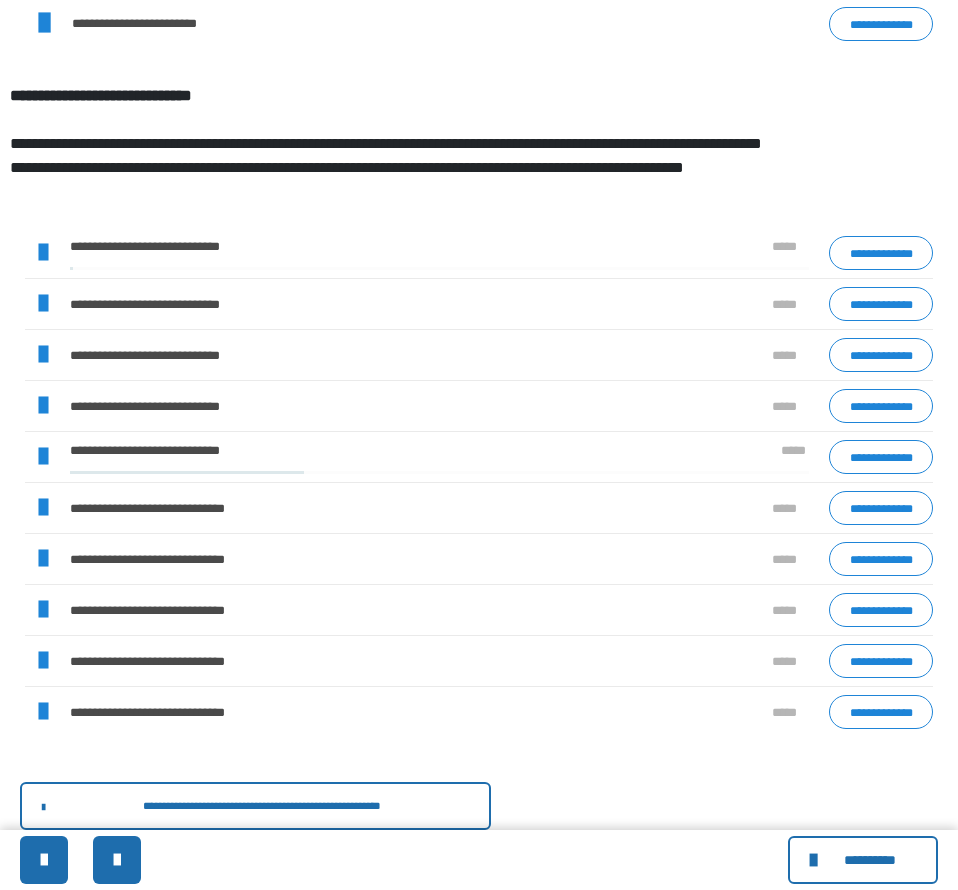click at bounding box center (42, 457) 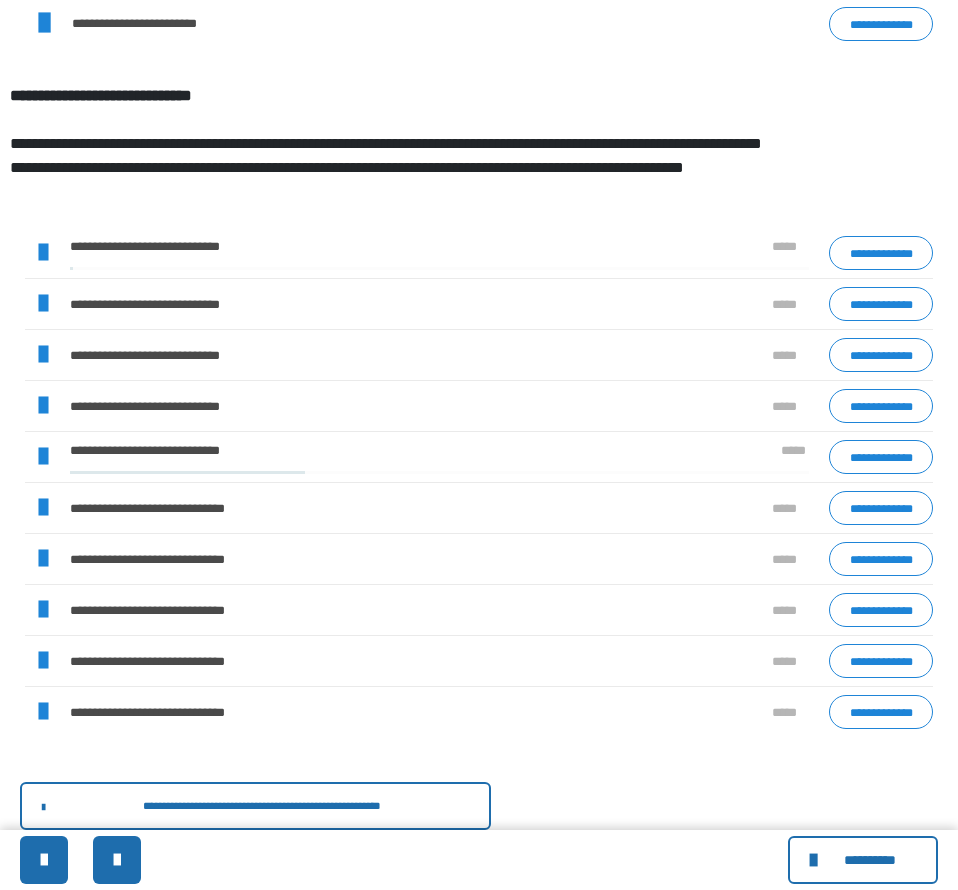 click at bounding box center [439, 472] 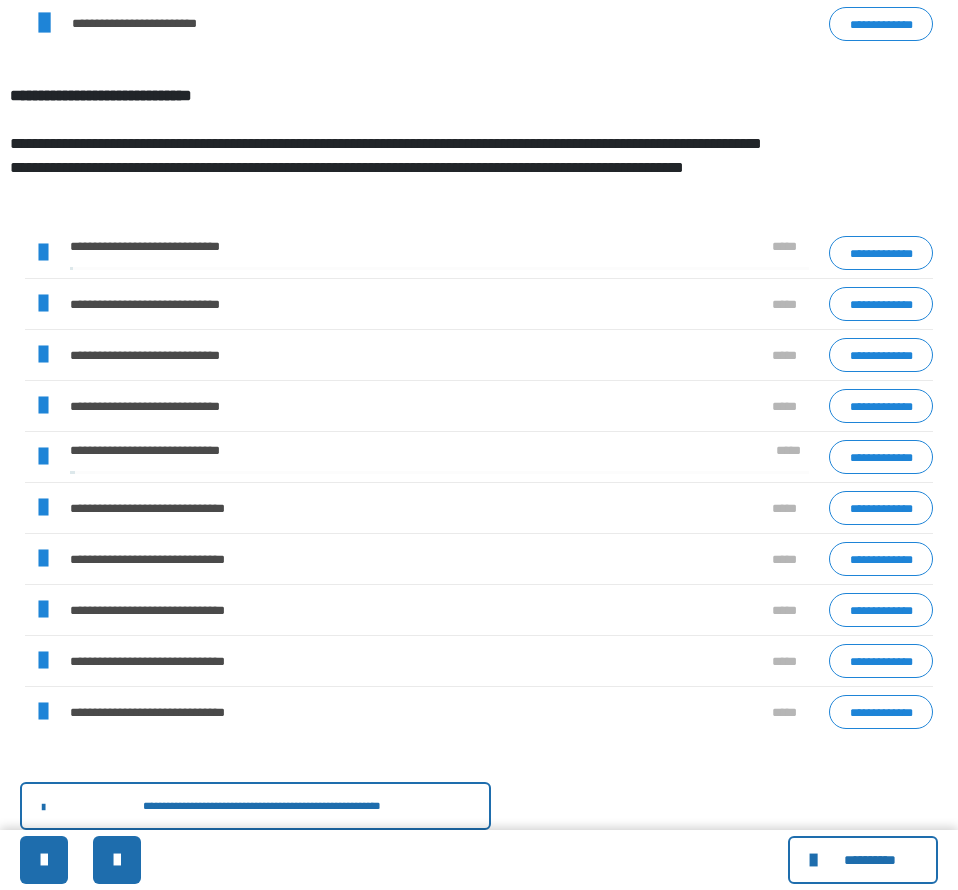 click at bounding box center [42, 457] 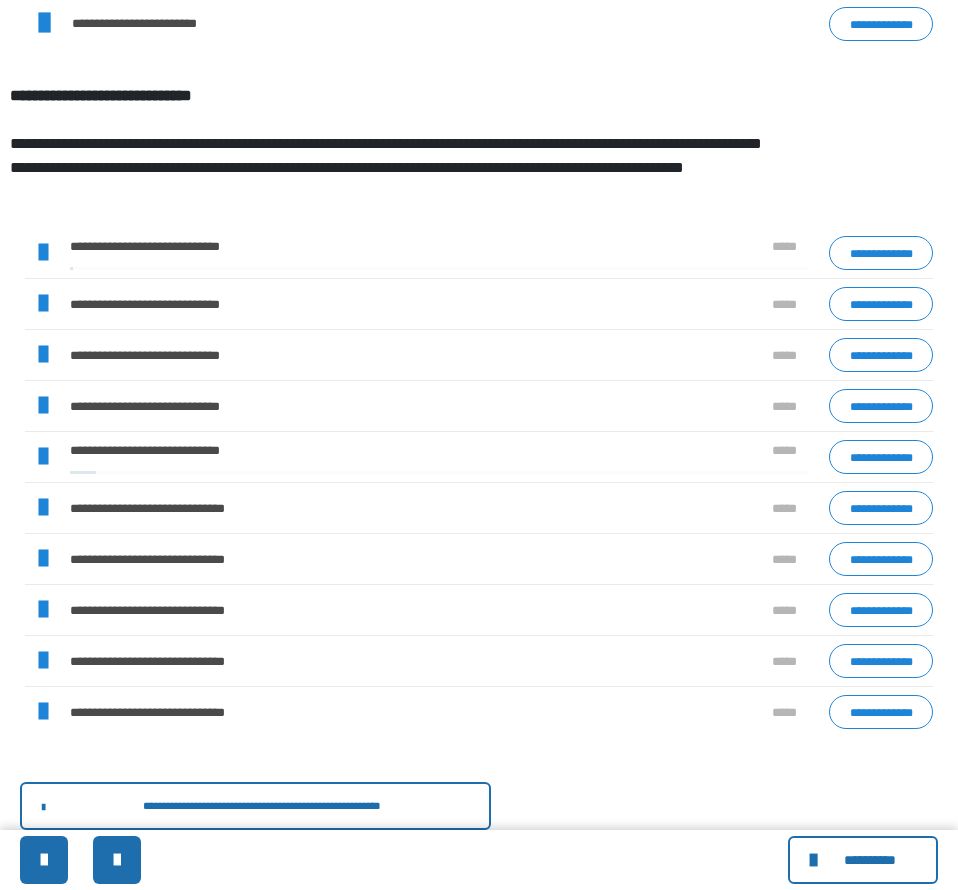 click on "**********" at bounding box center (434, 457) 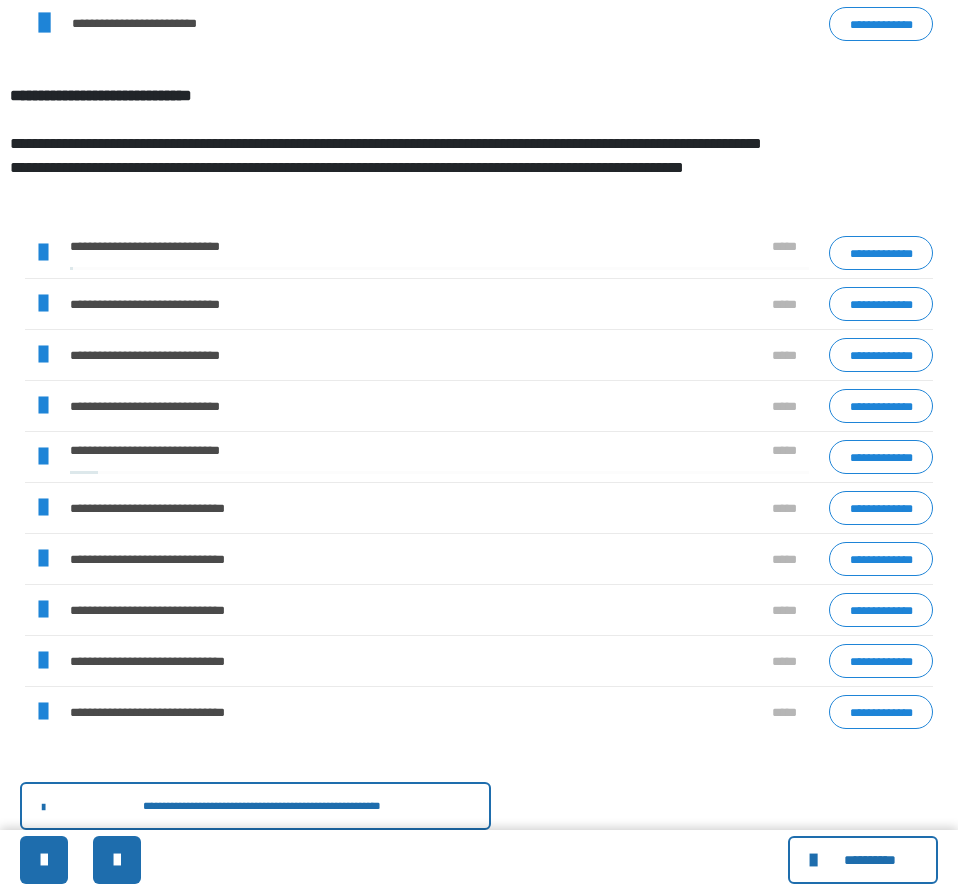 click on "**********" at bounding box center (479, 457) 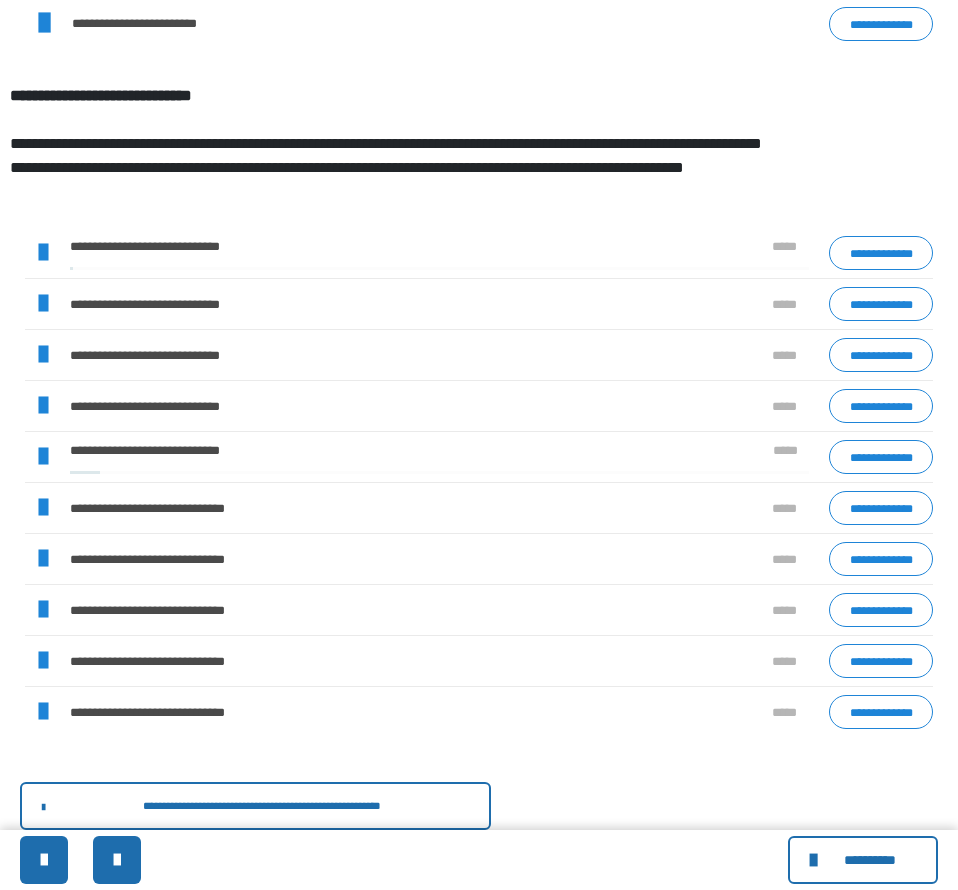 click at bounding box center [439, 472] 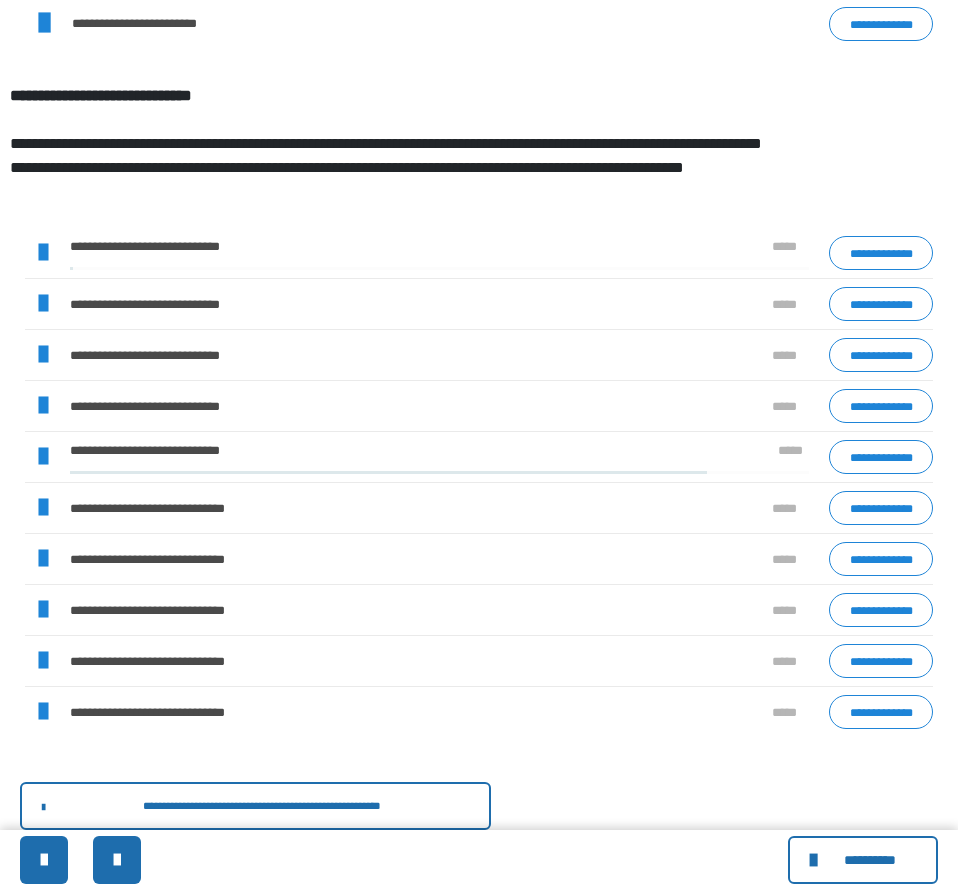 click at bounding box center (42, 457) 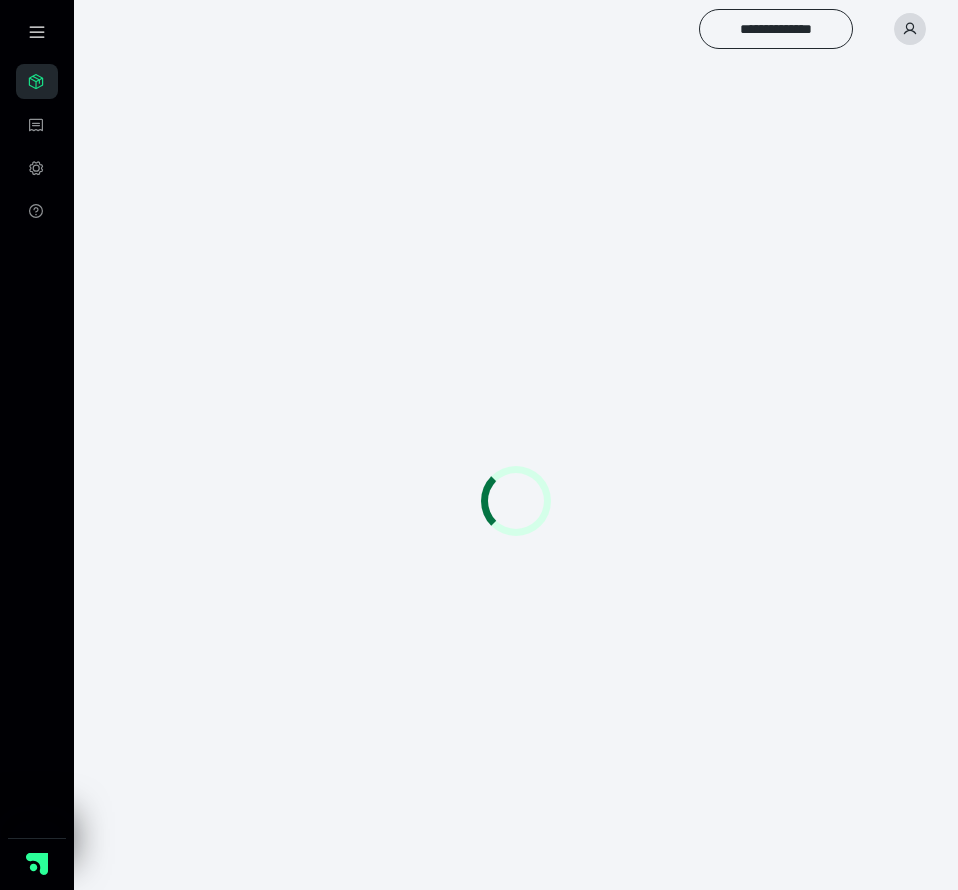 scroll, scrollTop: 0, scrollLeft: 0, axis: both 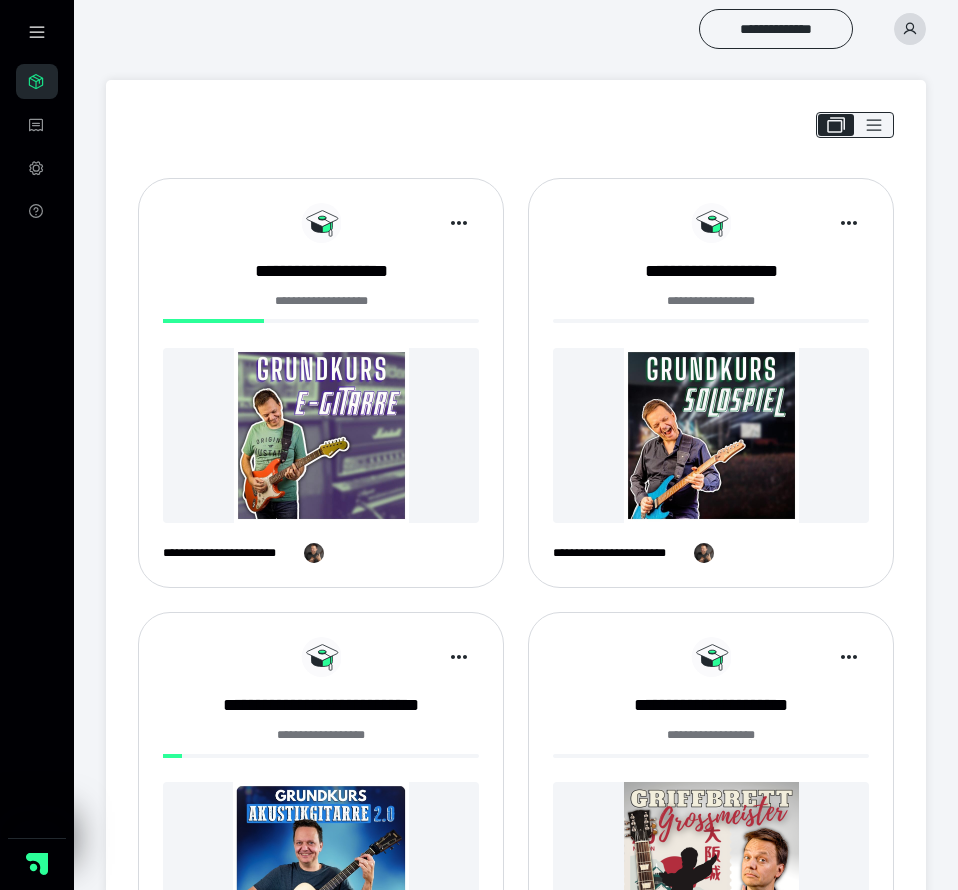 click at bounding box center (321, 435) 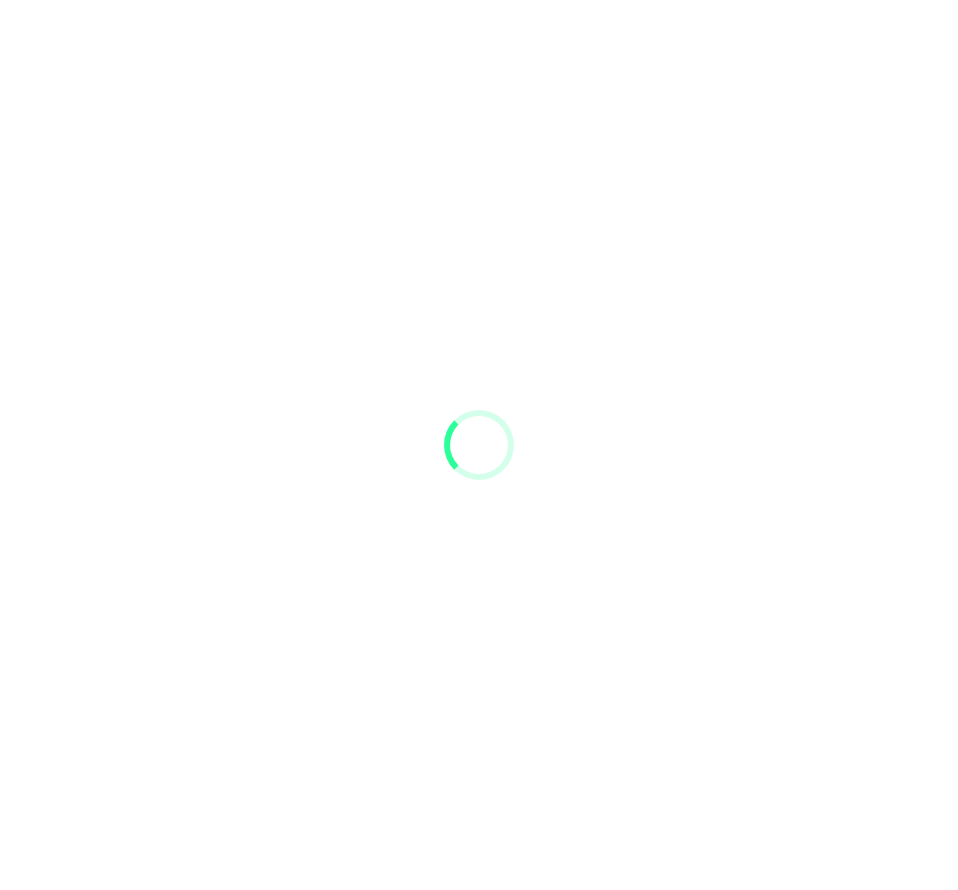 scroll, scrollTop: 0, scrollLeft: 0, axis: both 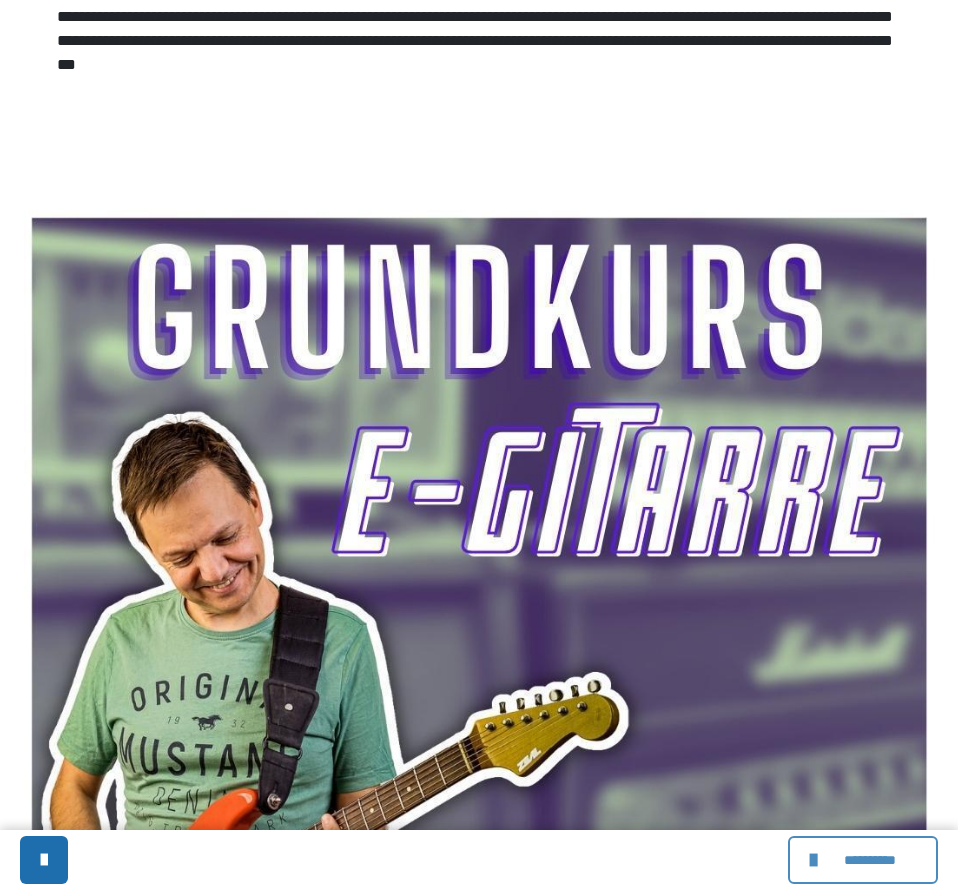 click at bounding box center (816, 860) 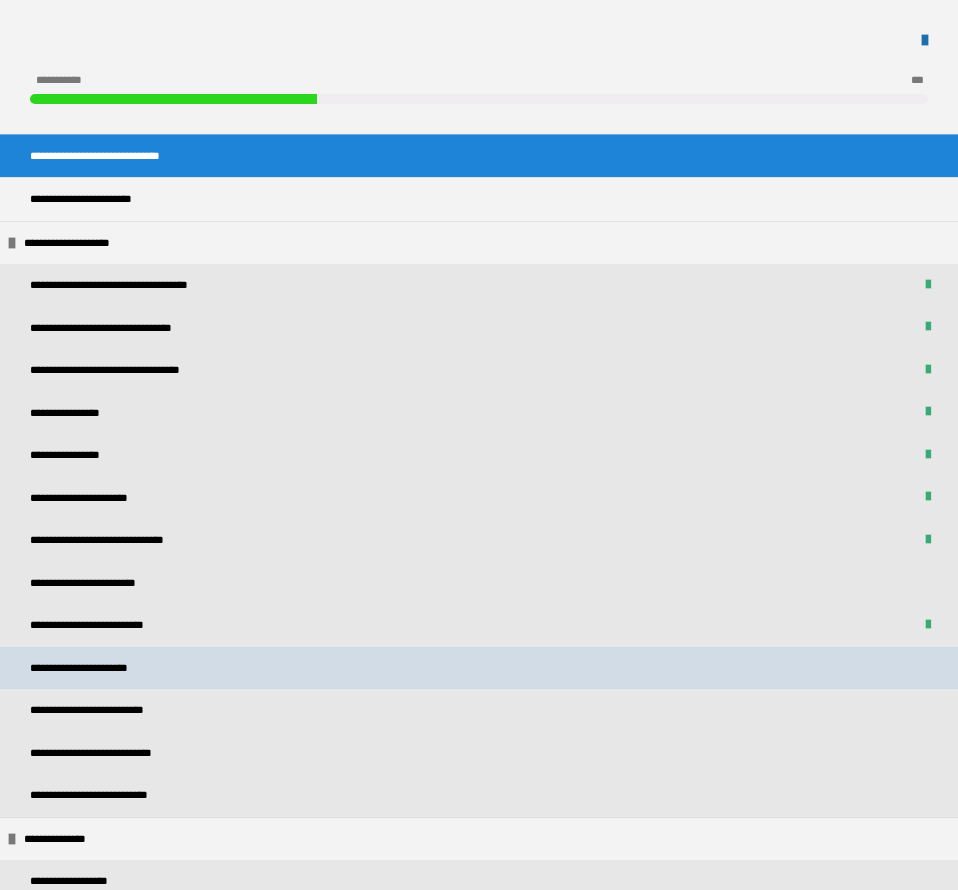 click on "**********" at bounding box center (479, 668) 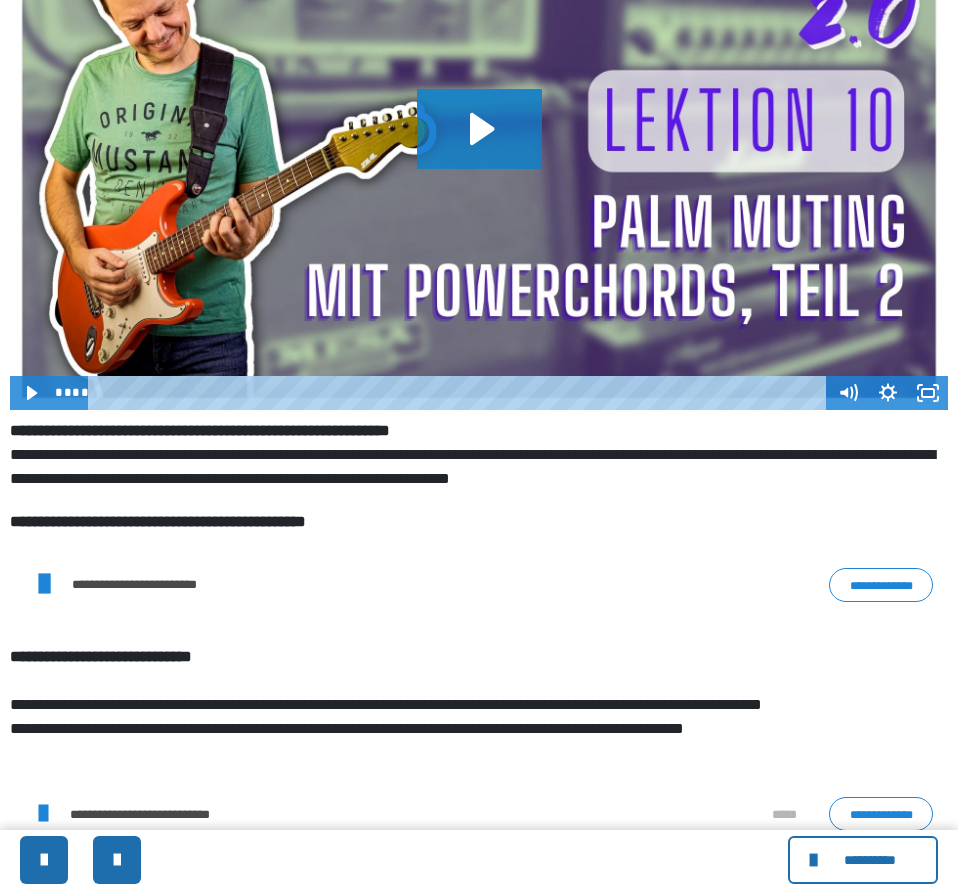 scroll, scrollTop: 306, scrollLeft: 0, axis: vertical 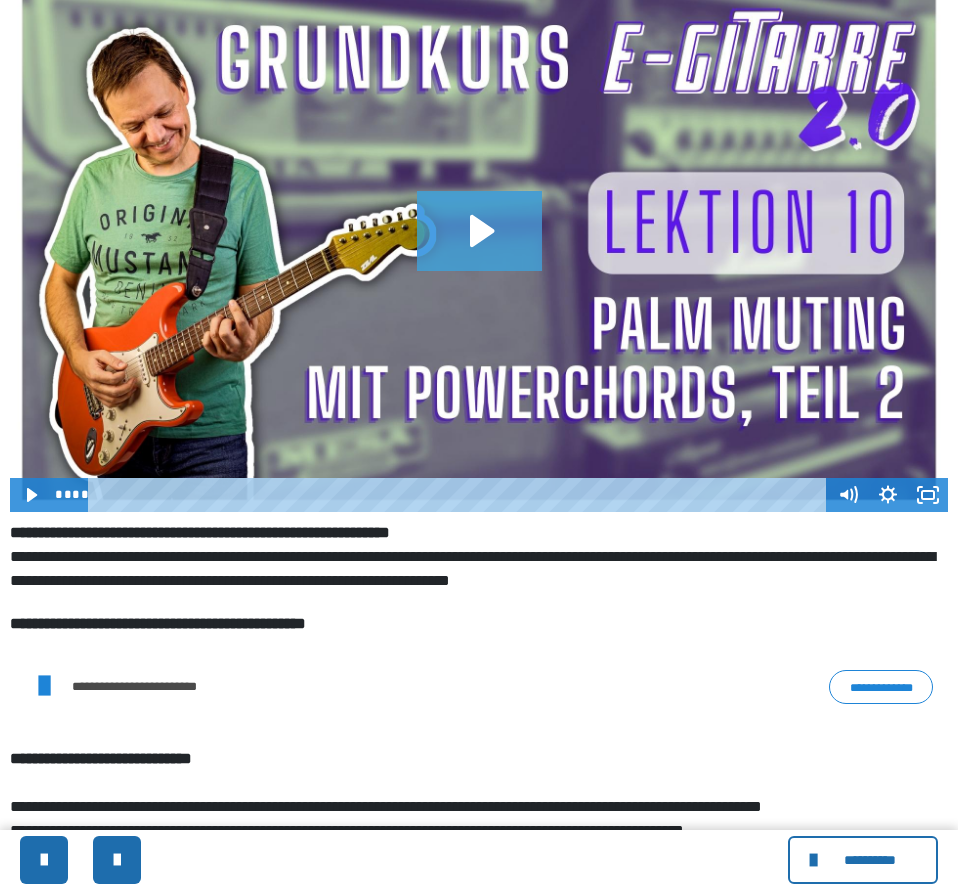 click 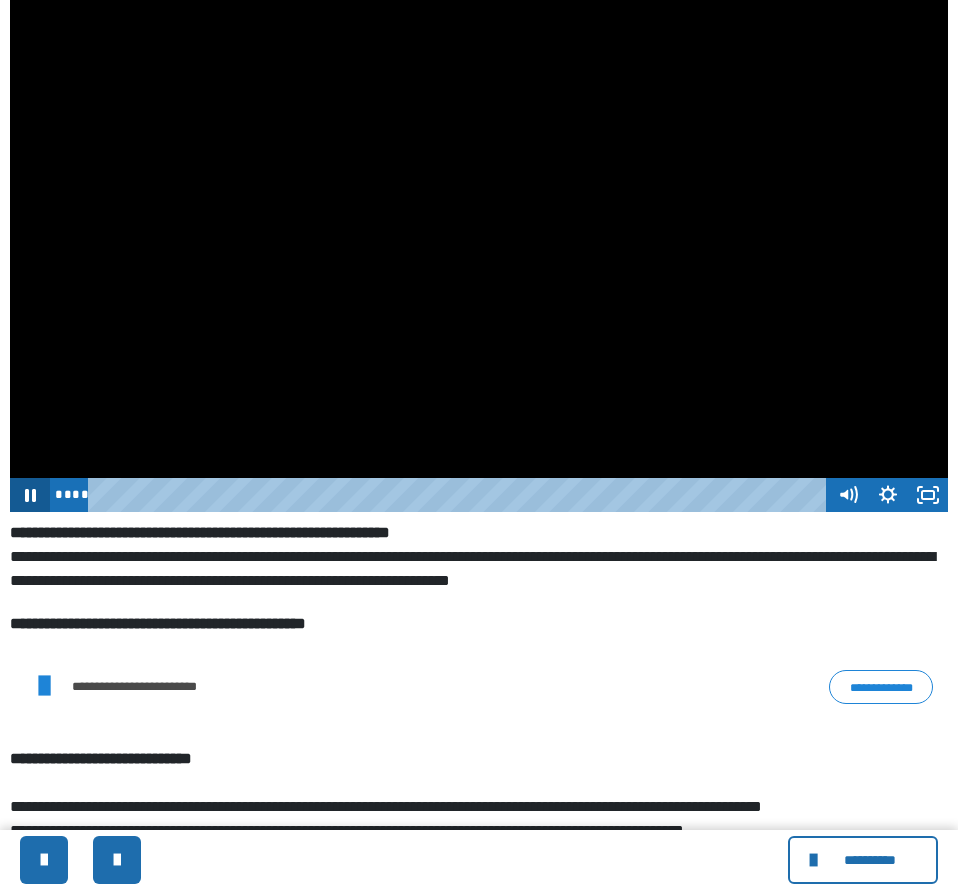 click 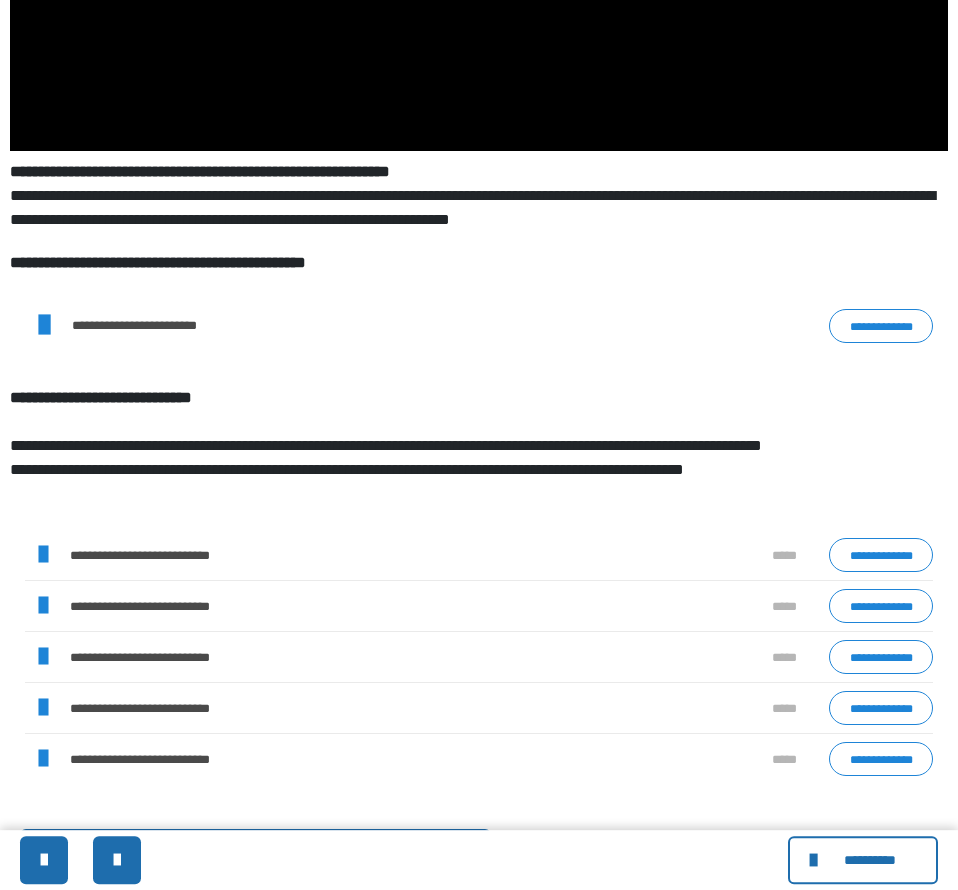 scroll, scrollTop: 714, scrollLeft: 0, axis: vertical 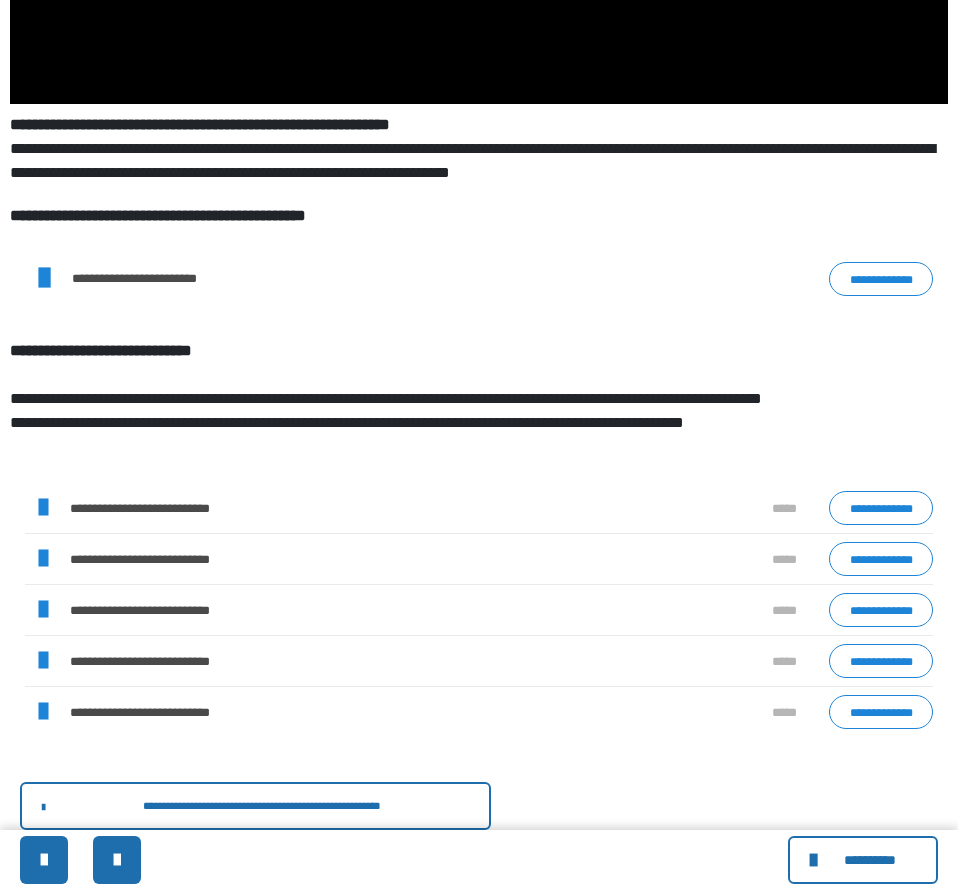 click at bounding box center (42, 610) 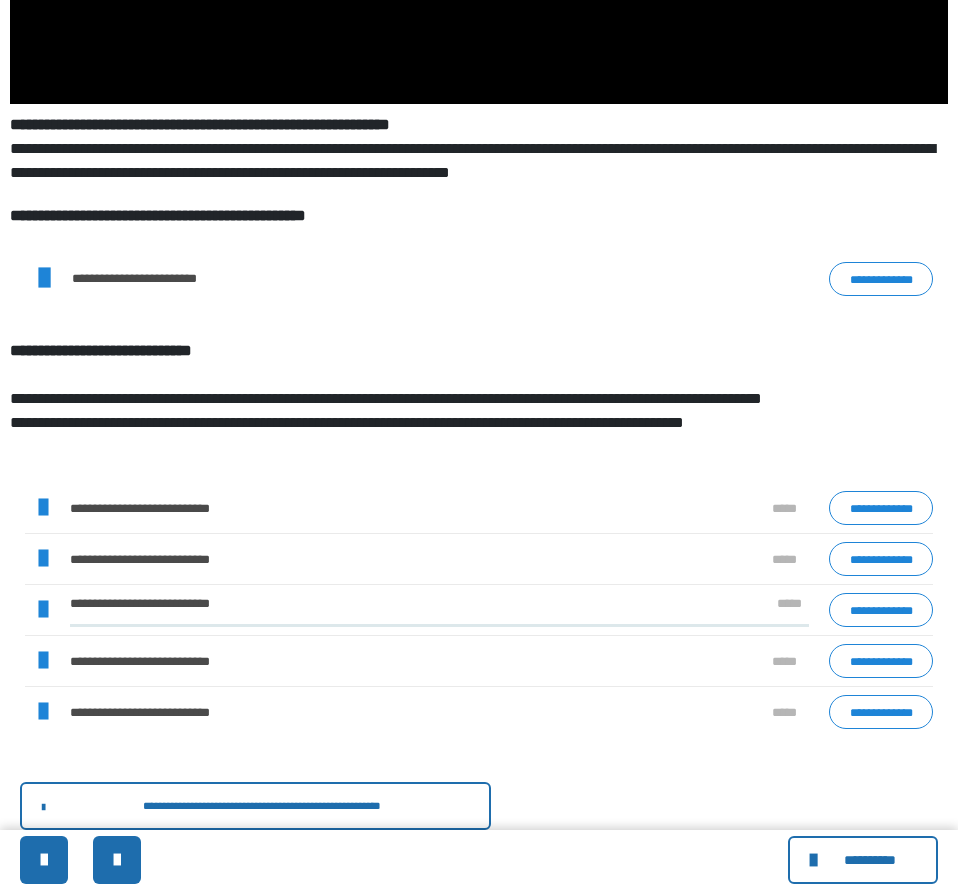 click at bounding box center (42, 712) 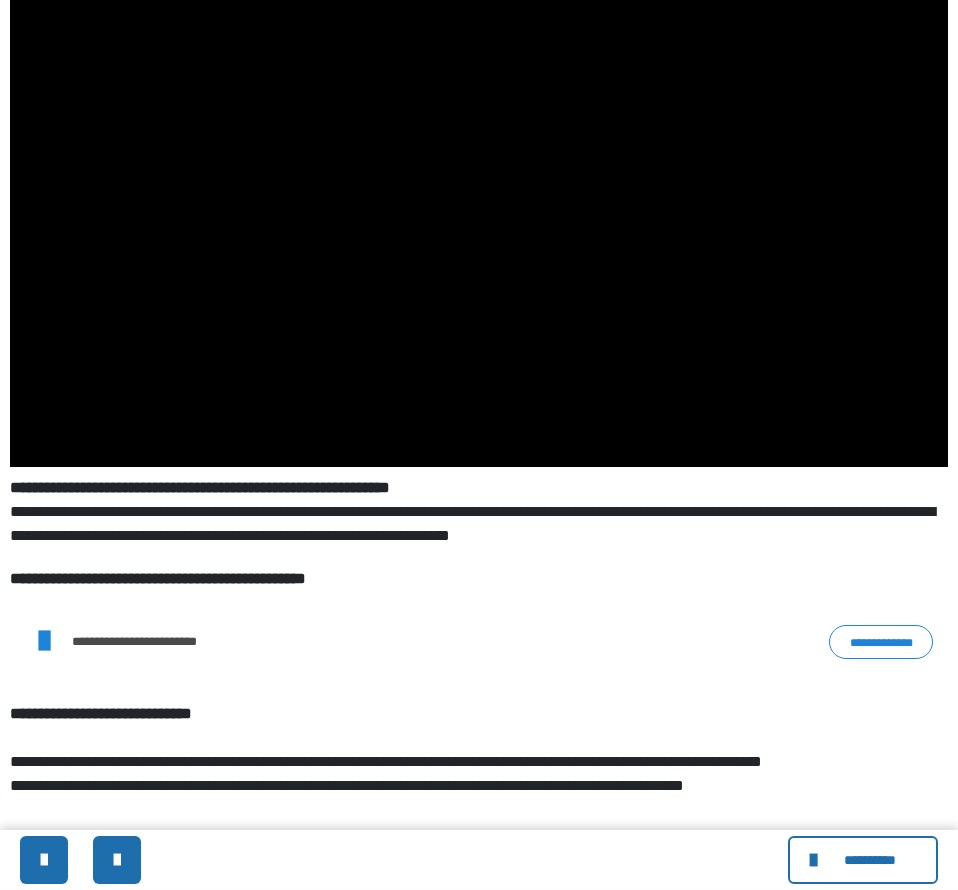 scroll, scrollTop: 204, scrollLeft: 0, axis: vertical 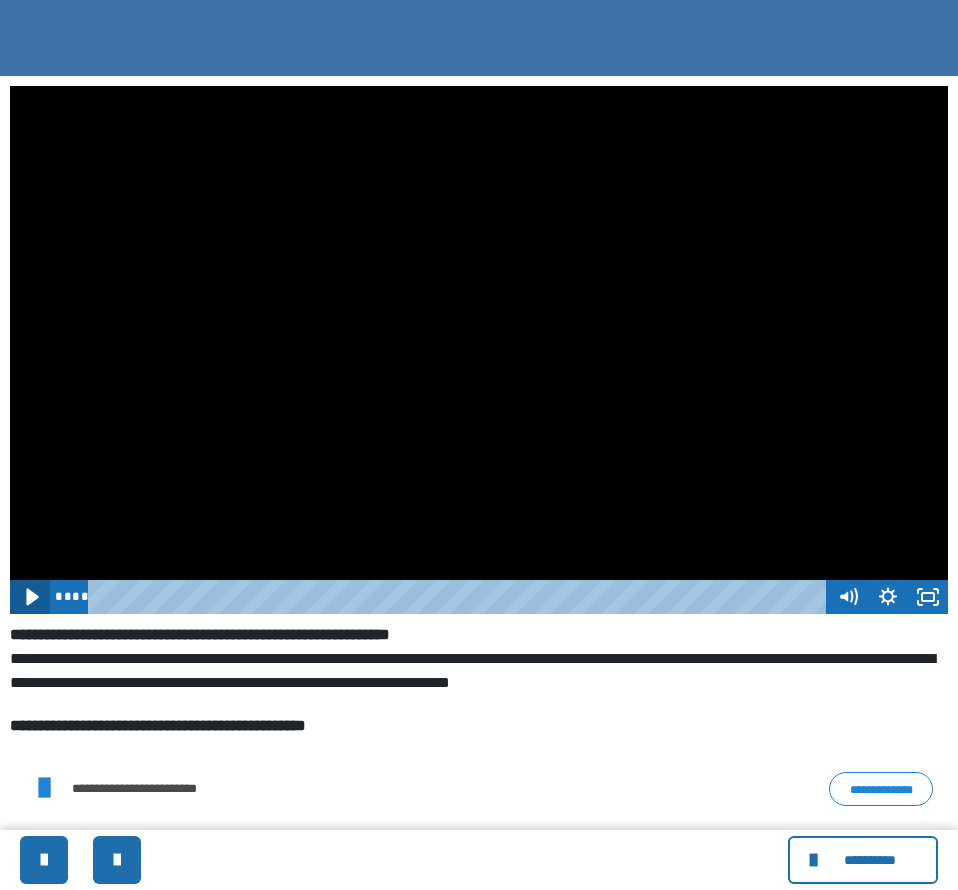 click 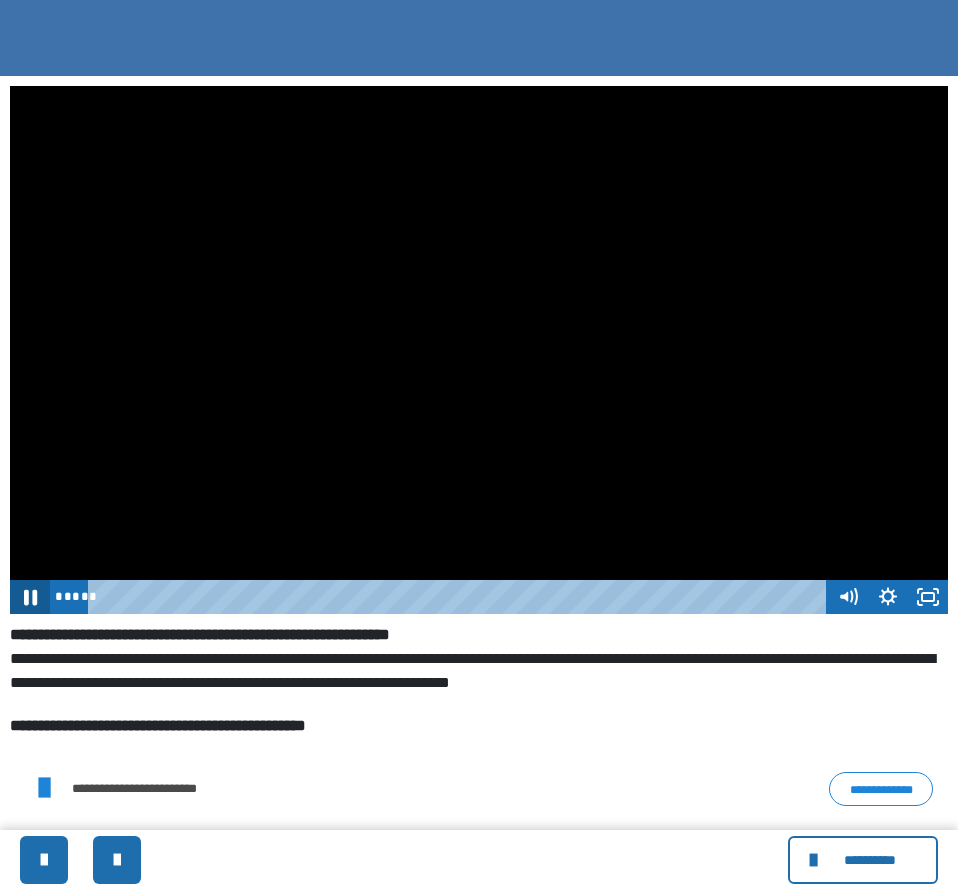 click 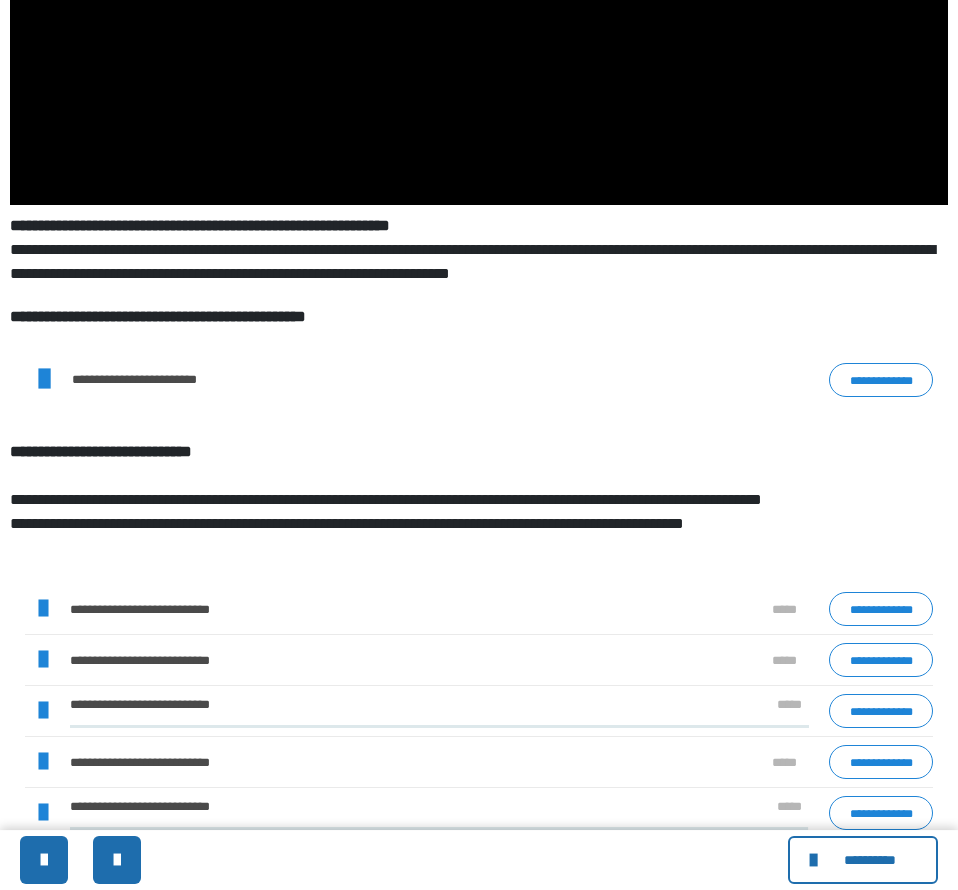 scroll, scrollTop: 714, scrollLeft: 0, axis: vertical 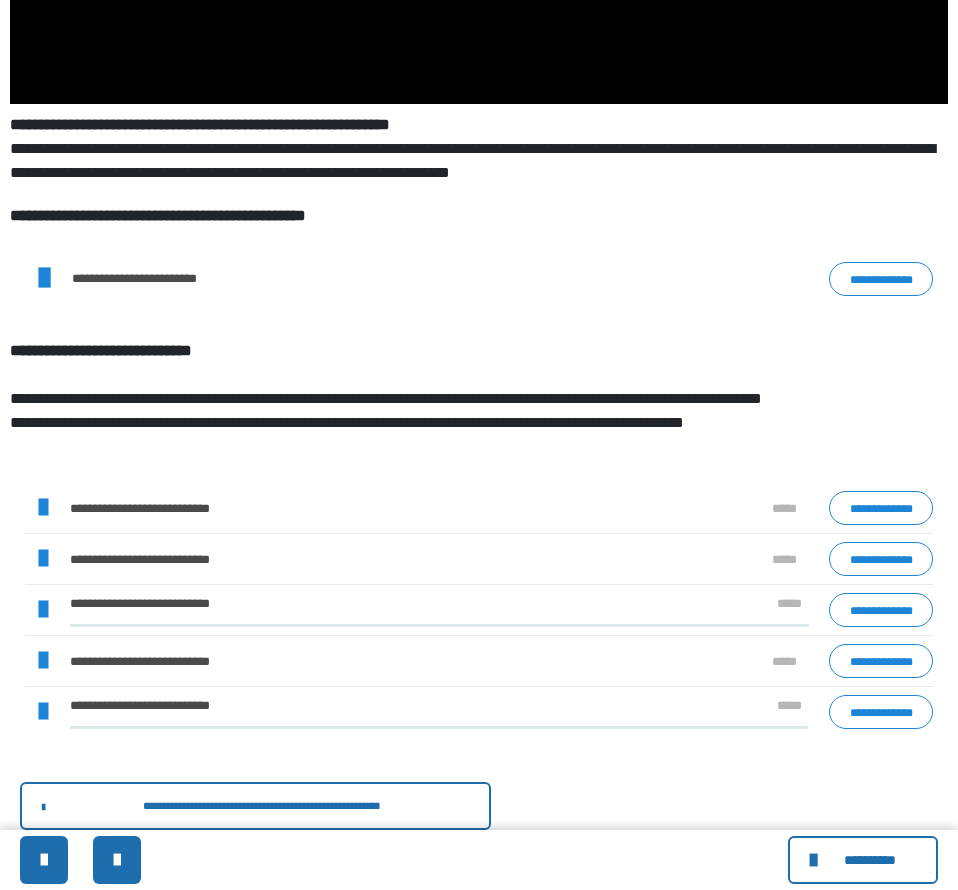 click at bounding box center (42, 712) 